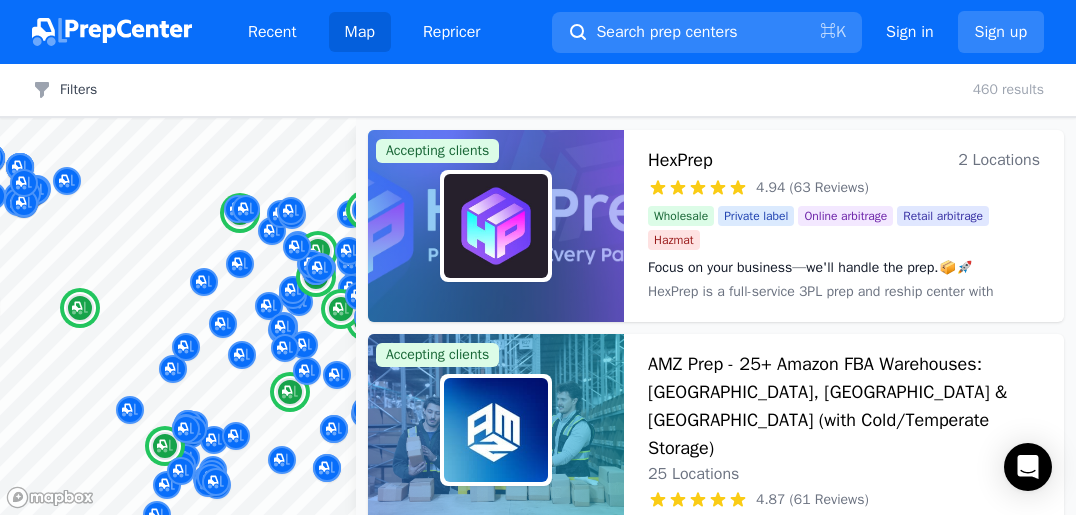 scroll, scrollTop: 0, scrollLeft: 0, axis: both 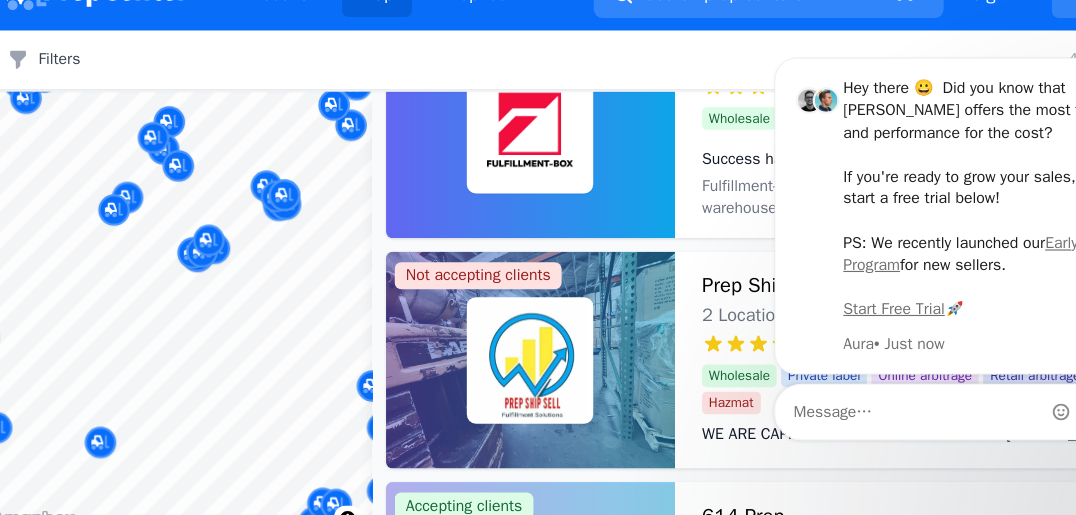 drag, startPoint x: 238, startPoint y: 341, endPoint x: 289, endPoint y: 344, distance: 51.088158 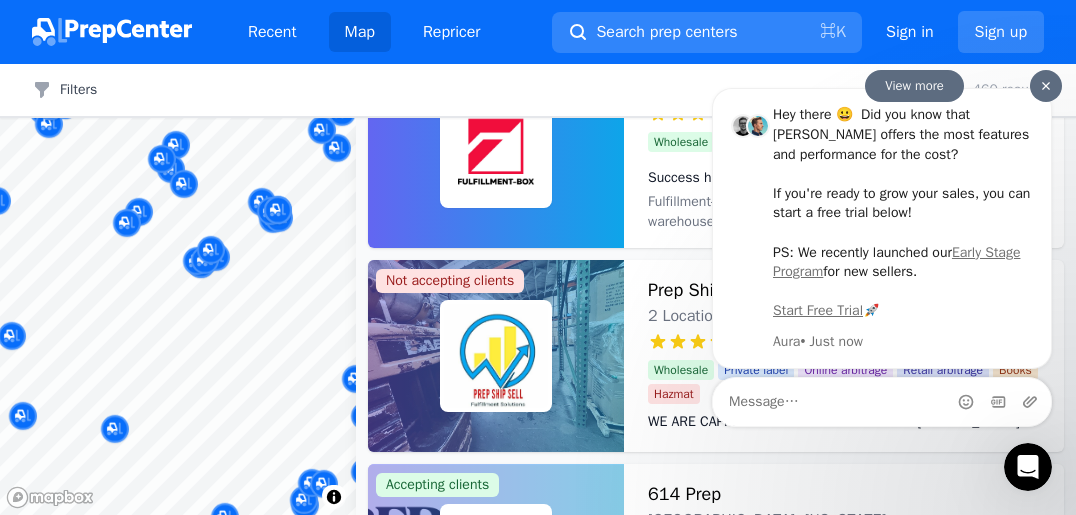 click at bounding box center [1046, 86] 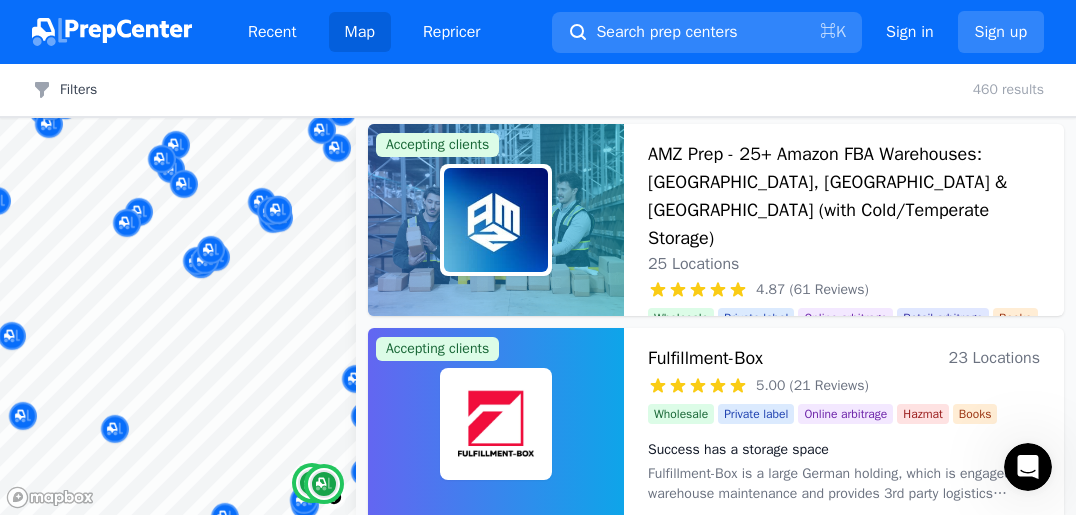 scroll, scrollTop: 0, scrollLeft: 0, axis: both 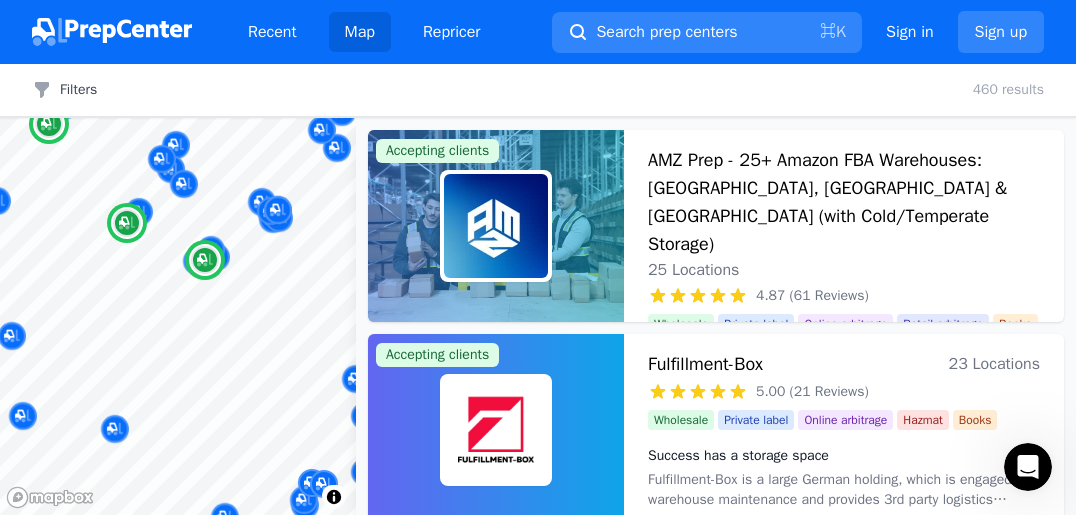 click on "AMZ Prep - 25+ Amazon FBA Warehouses: [GEOGRAPHIC_DATA], [GEOGRAPHIC_DATA] & [GEOGRAPHIC_DATA] (with Cold/Temperate Storage) 25 Locations" at bounding box center (844, 214) 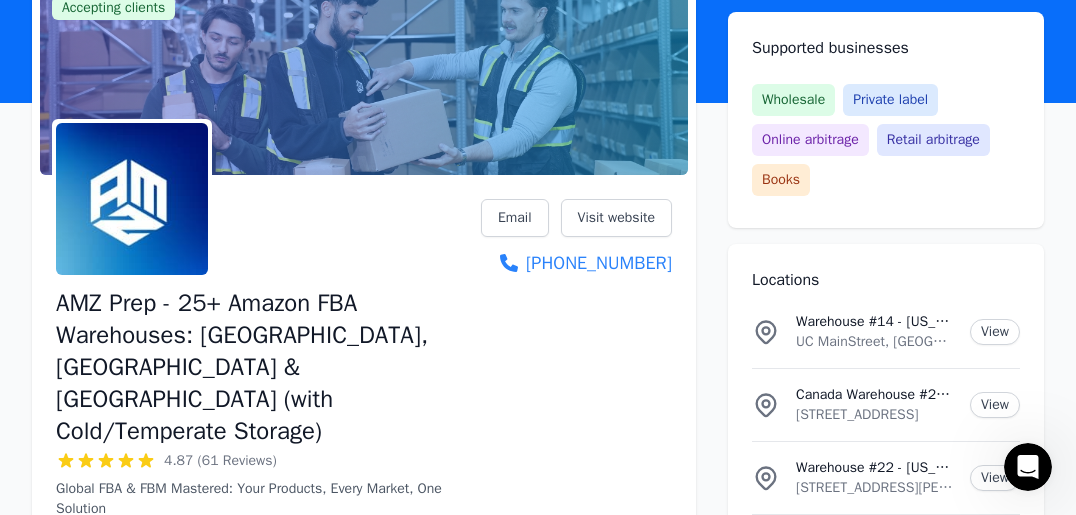 scroll, scrollTop: 152, scrollLeft: 0, axis: vertical 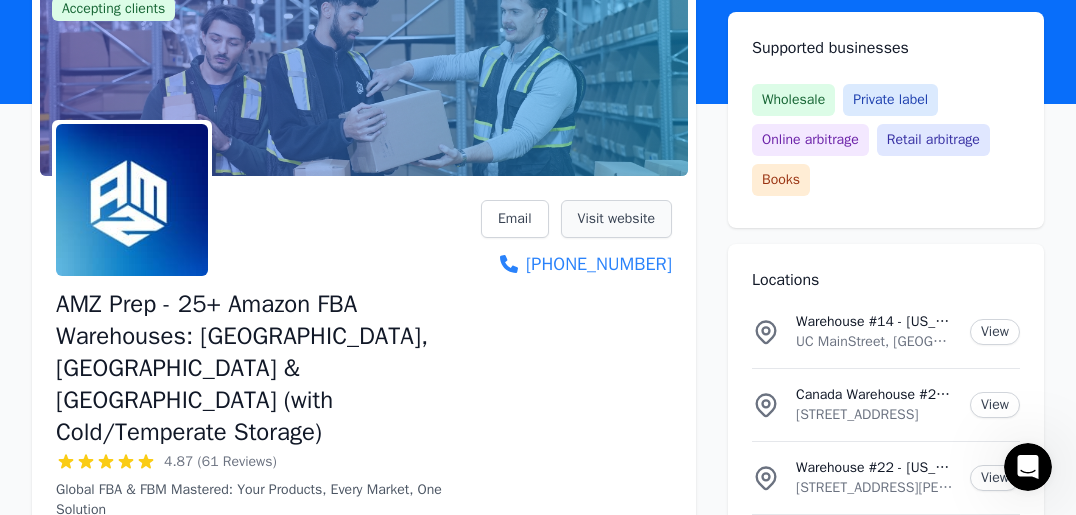 click on "Visit website" at bounding box center (616, 219) 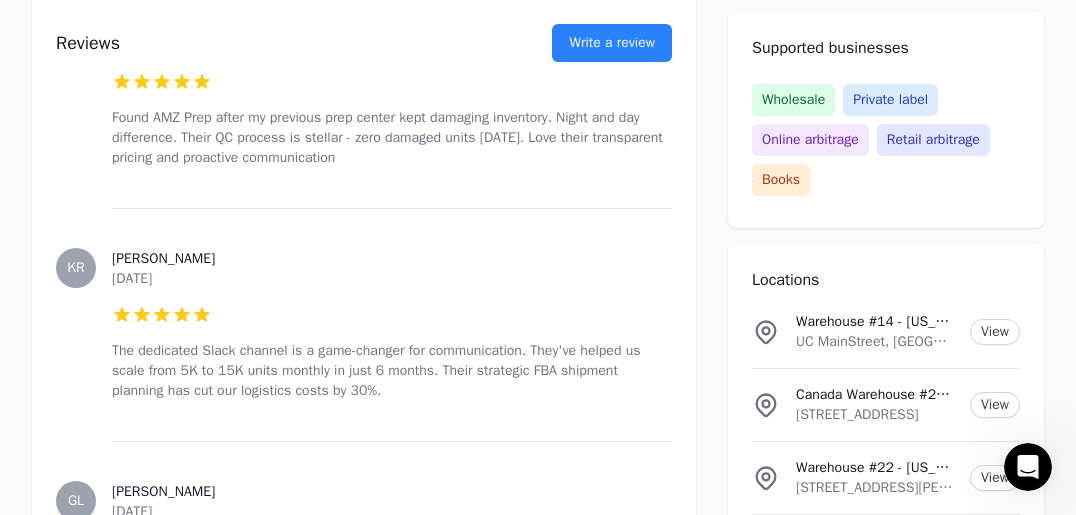 scroll, scrollTop: 3491, scrollLeft: 0, axis: vertical 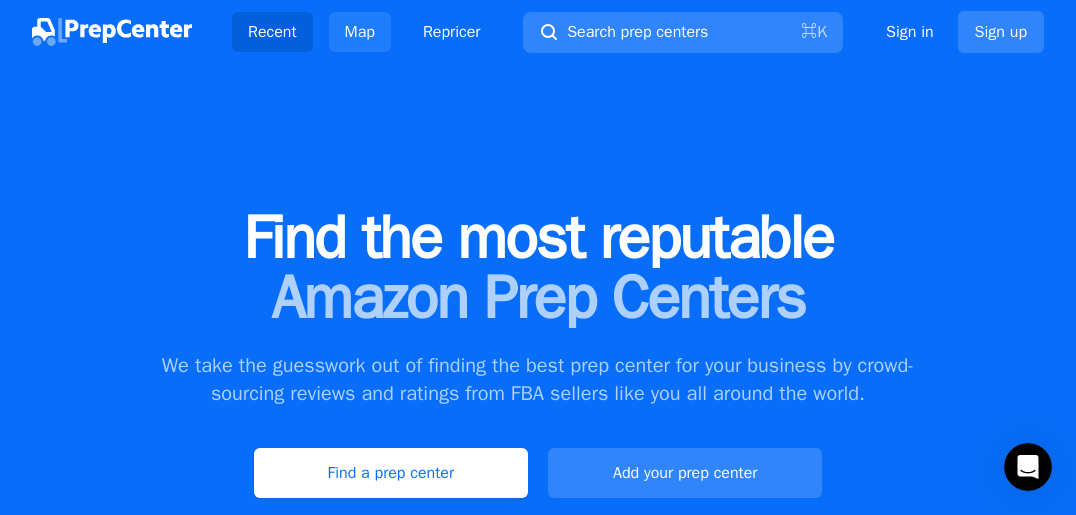 click on "Map" at bounding box center [360, 32] 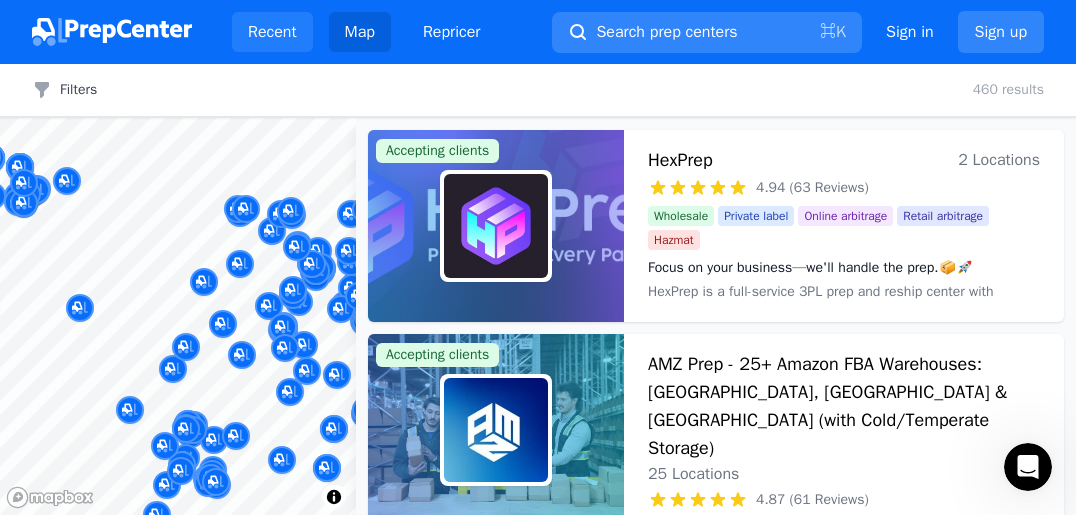 click on "Recent" at bounding box center (272, 32) 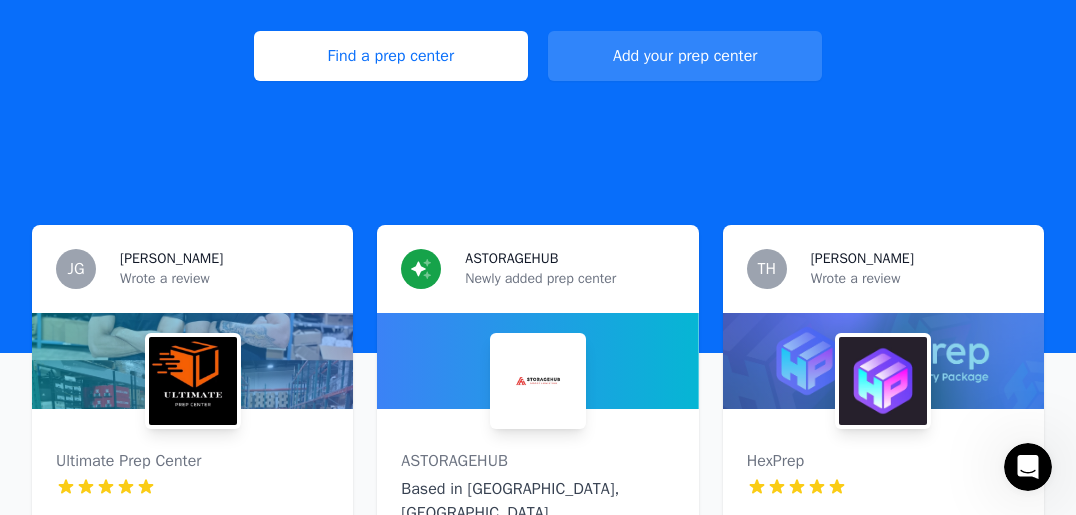 scroll, scrollTop: 403, scrollLeft: 0, axis: vertical 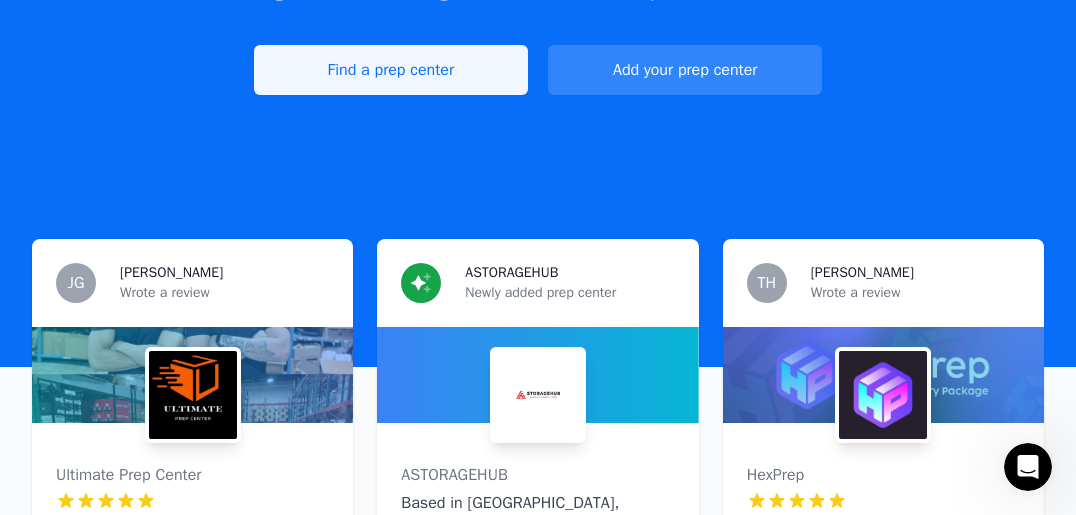 click on "Find a prep center" at bounding box center (391, 70) 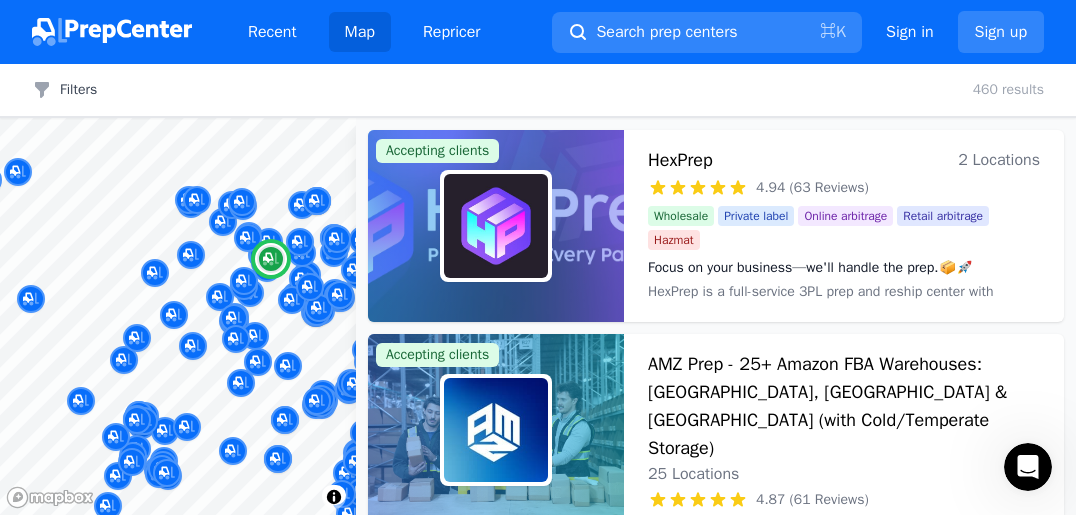 click at bounding box center [496, 226] 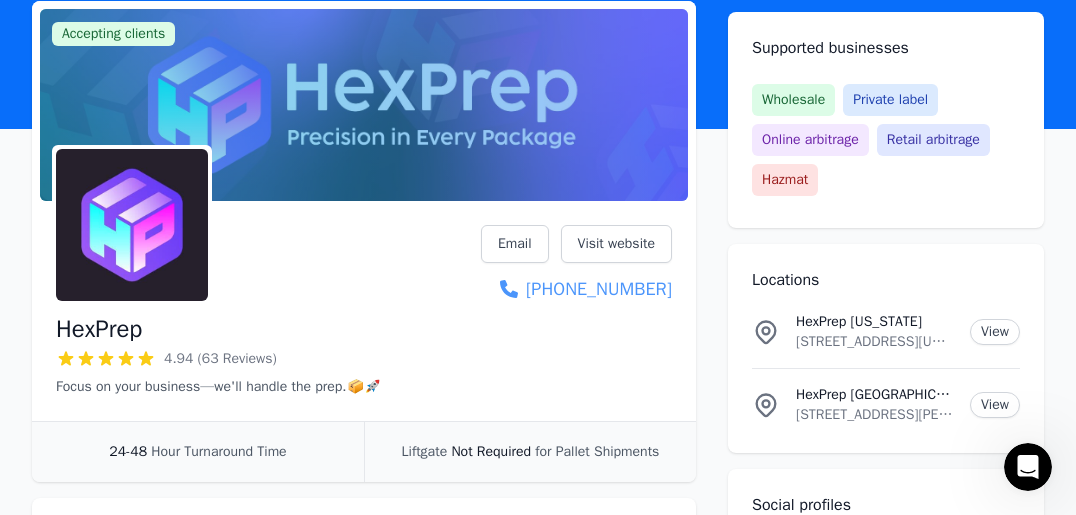 scroll, scrollTop: 125, scrollLeft: 0, axis: vertical 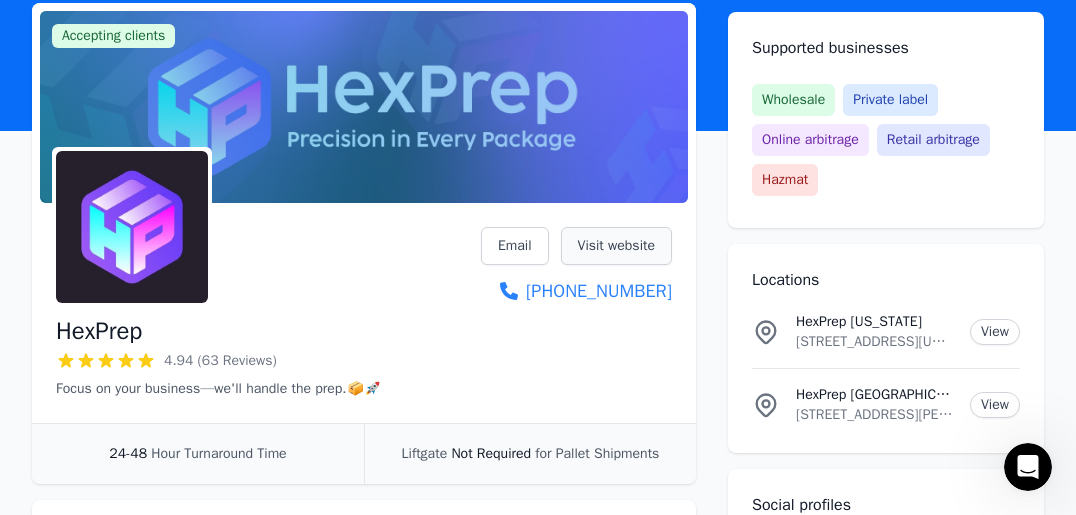 click on "Visit website" at bounding box center (616, 246) 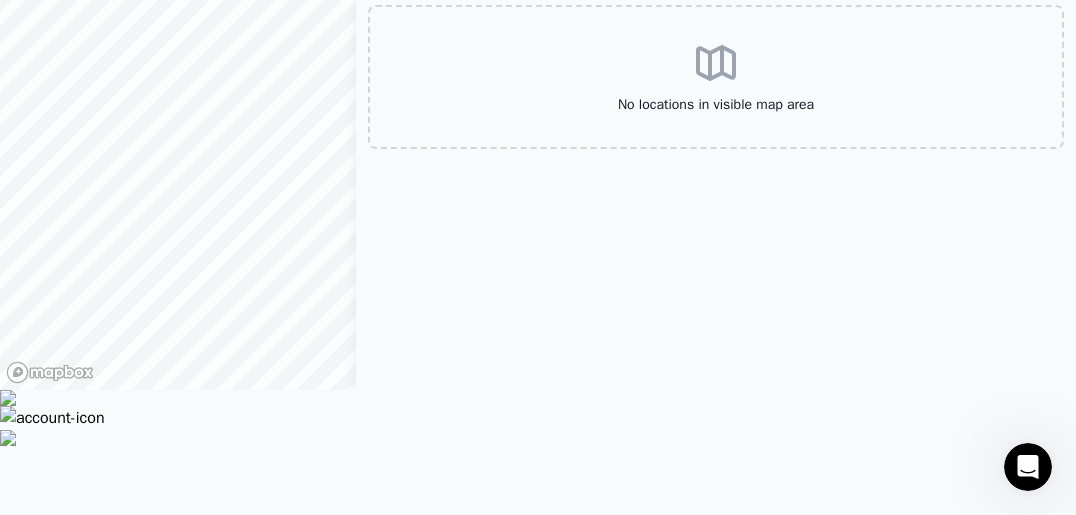 scroll, scrollTop: 0, scrollLeft: 0, axis: both 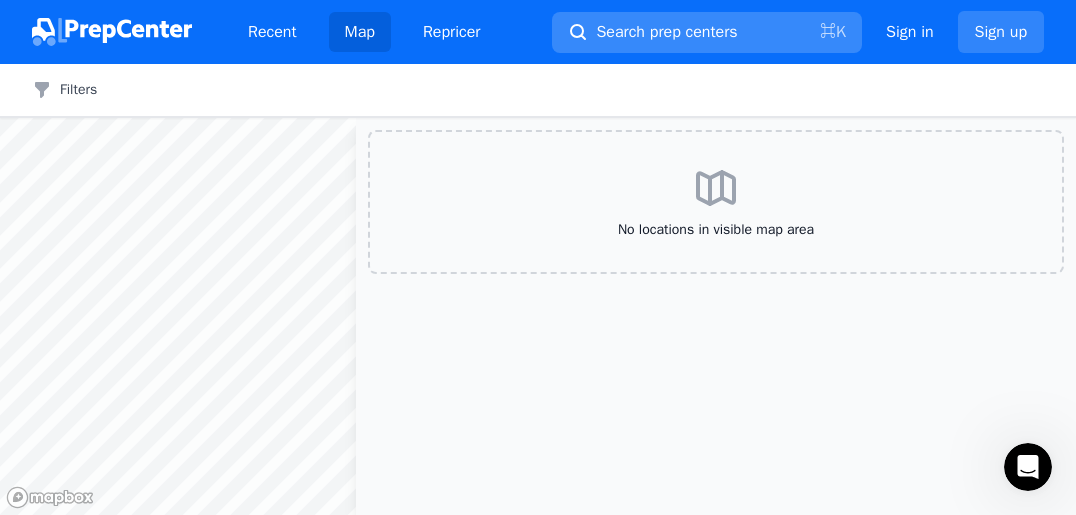 click on "Search prep centers" at bounding box center [666, 32] 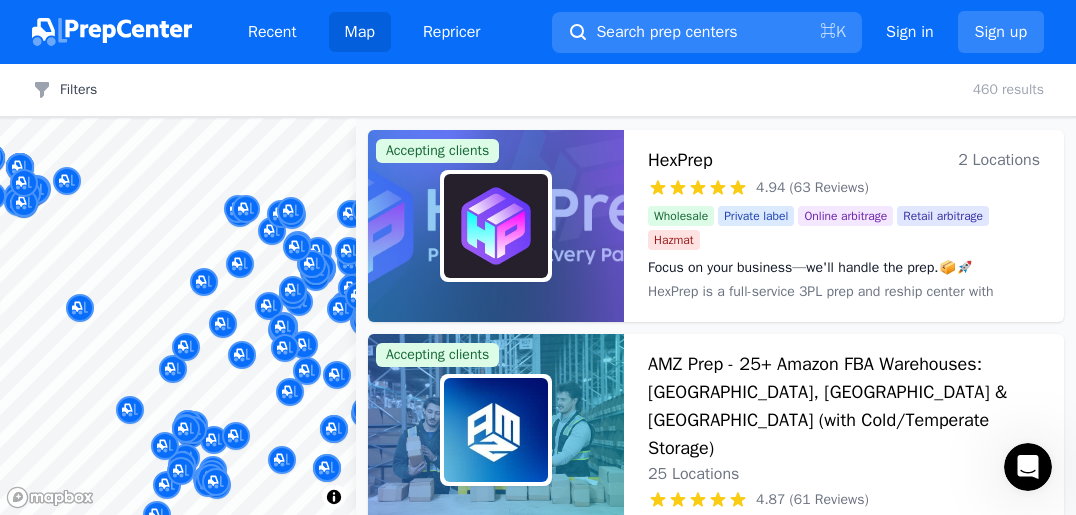 click at bounding box center [538, 257] 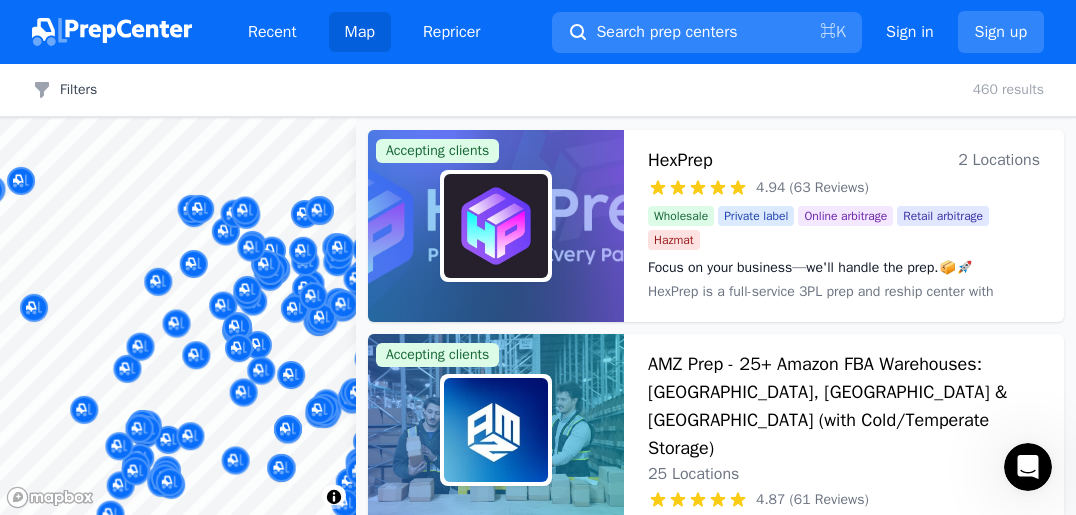 click on "Recent Map Repricer Search prep centers ⌘ K Open main menu Sign in Sign up Filters Filters Clear all 460 results Map © Mapbox   © OpenStreetMap   Improve this map Accepting clients HexPrep 2 Locations 4.94 (63 Reviews) Focus on your business—we'll handle the prep.📦🚀 Wholesale Private label Online arbitrage Retail arbitrage Hazmat Focus on your business—we'll handle the prep.📦🚀 HexPrep is a full-service 3PL prep and reship center with locations in tax-free [US_STATE] and [GEOGRAPHIC_DATA], dedicated to providing efficient, reliable, and cost-effective solutions for sellers. With the best rates available and rapid turnaround times, HexPrep specializes in tax-free reshipping and preparation services. Our expertise in 3PL ensures that whether you're scaling up or starting out, your business logistics are handled with precision and speed.
Accepting clients AMZ Prep - 25+ Amazon FBA Warehouses: [GEOGRAPHIC_DATA], [GEOGRAPHIC_DATA] & [GEOGRAPHIC_DATA] (with Cold/Temperate Storage) 25 Locations 4.87 (61 Reviews) Wholesale Private label Books Books" at bounding box center [538, 257] 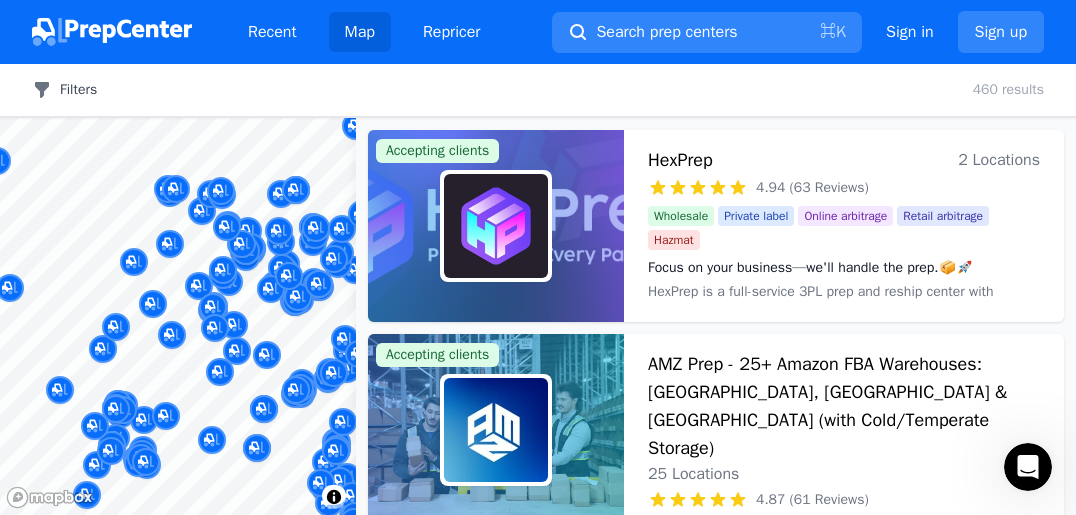 click on "Filters" at bounding box center [64, 90] 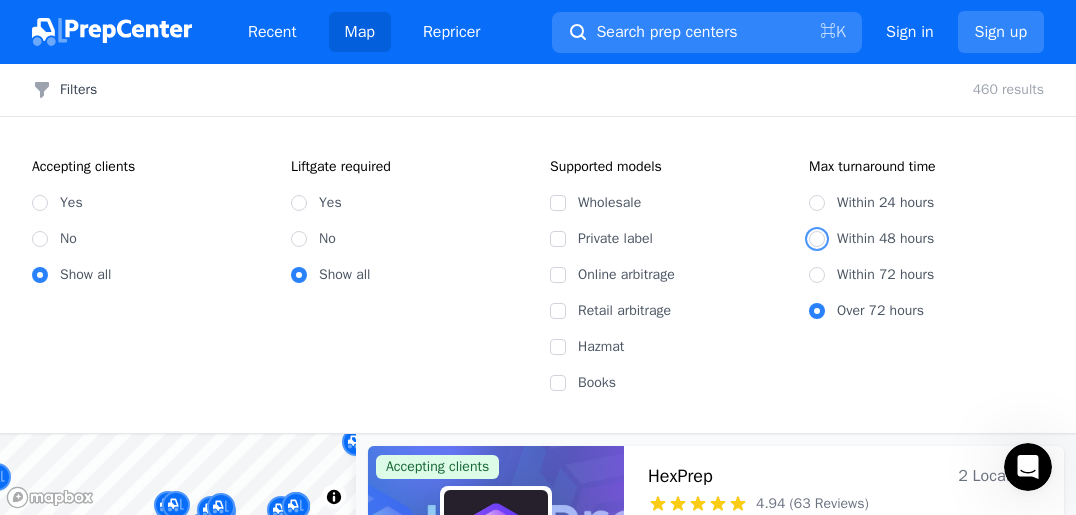 click on "Within 48 hours" at bounding box center [817, 239] 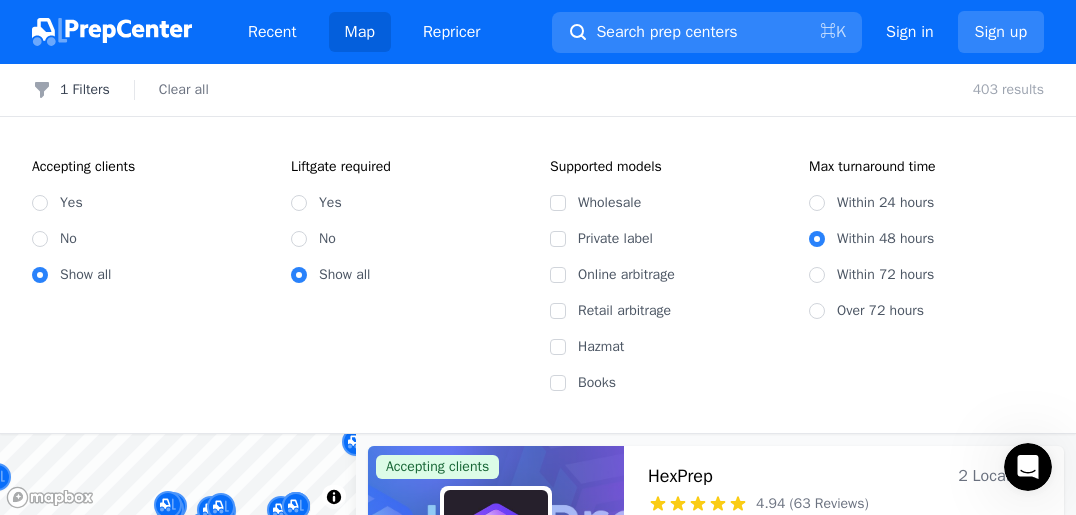 click on "HexPrep 2 Locations 4.94 (63 Reviews) Focus on your business—we'll handle the prep.📦🚀 Wholesale Private label Online arbitrage Retail arbitrage Hazmat Focus on your business—we'll handle the prep.📦🚀 HexPrep is a full-service 3PL prep and reship center with locations in tax-free [US_STATE] and [GEOGRAPHIC_DATA], dedicated to providing efficient, reliable, and cost-effective solutions for sellers. With the best rates available and rapid turnaround times, HexPrep specializes in tax-free reshipping and preparation services. Our expertise in 3PL ensures that whether you're scaling up or starting out, your business logistics are handled with precision and speed." at bounding box center (844, 542) 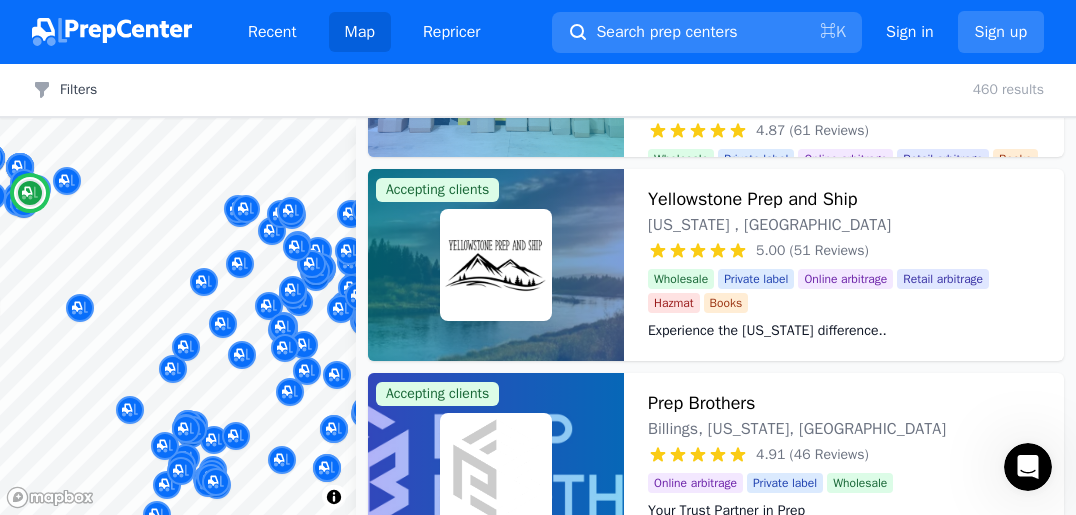 scroll, scrollTop: 372, scrollLeft: 0, axis: vertical 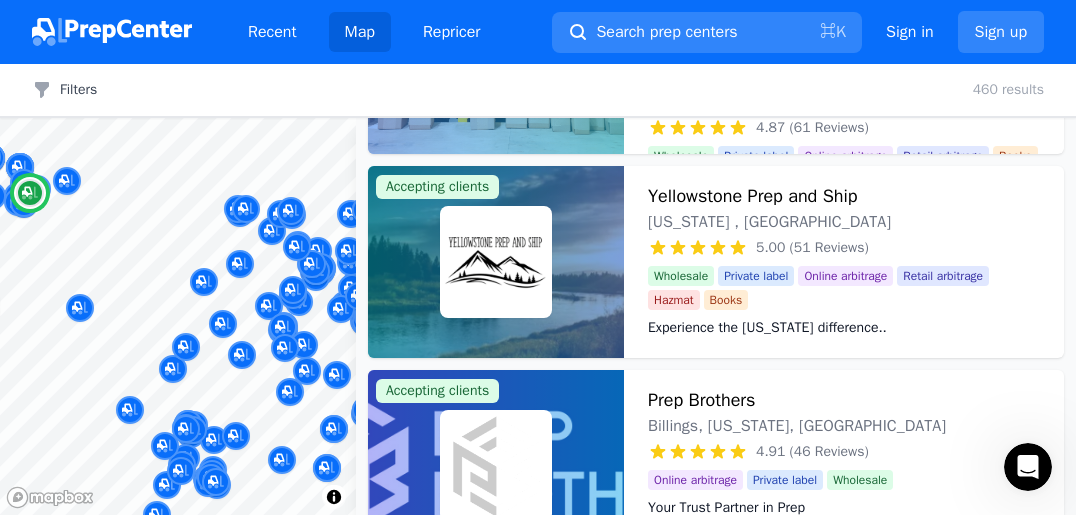 click at bounding box center [496, 262] 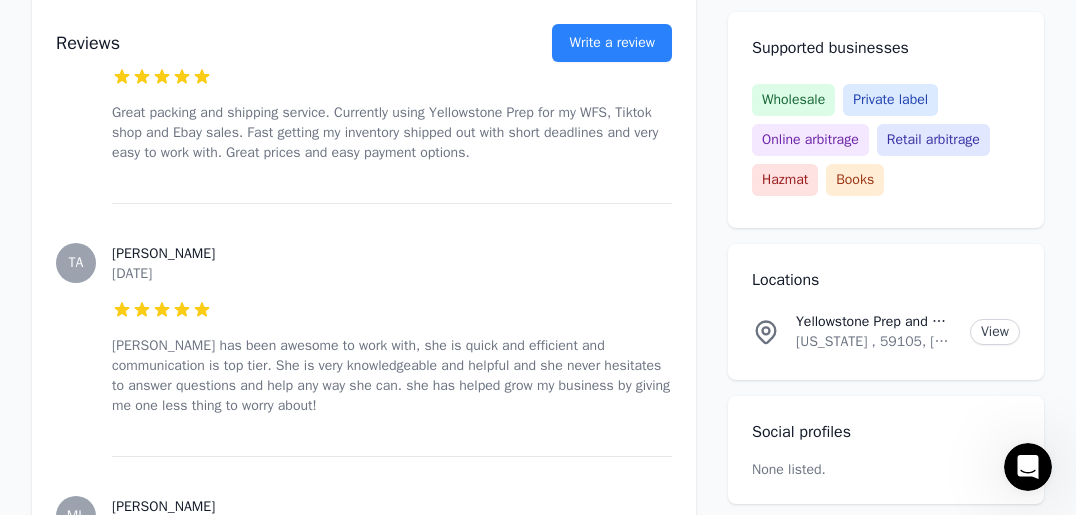 scroll, scrollTop: 2333, scrollLeft: 0, axis: vertical 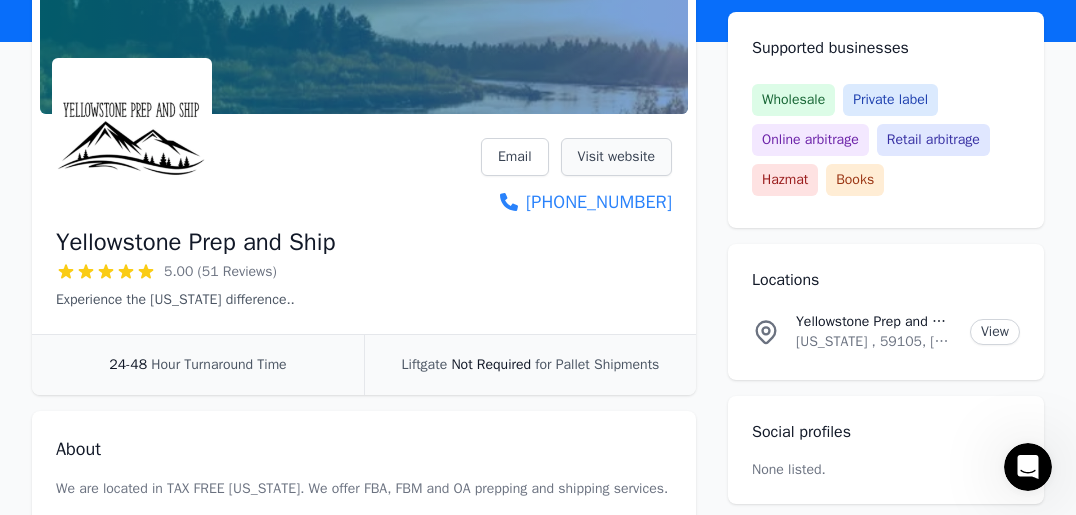 click on "Visit website" at bounding box center [616, 157] 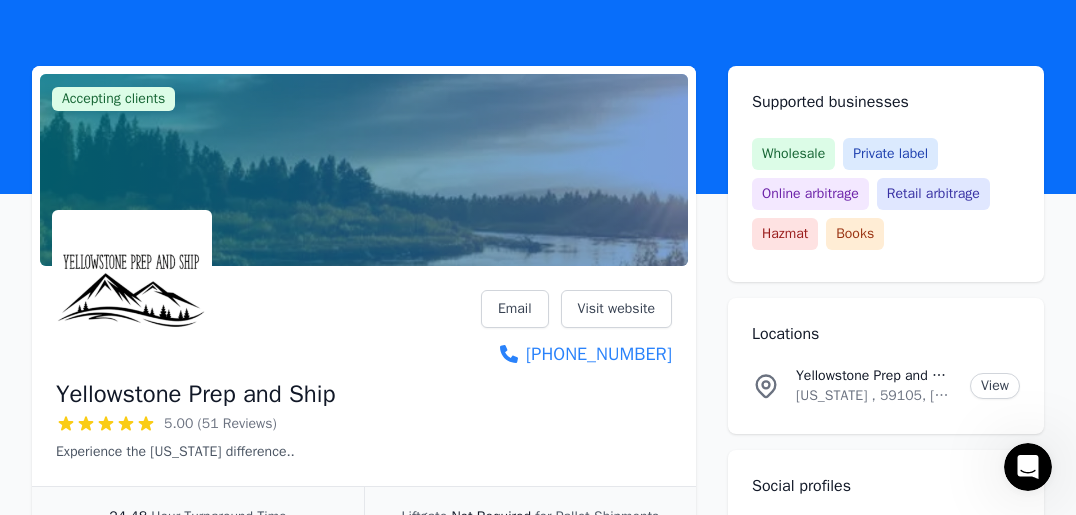 scroll, scrollTop: 0, scrollLeft: 0, axis: both 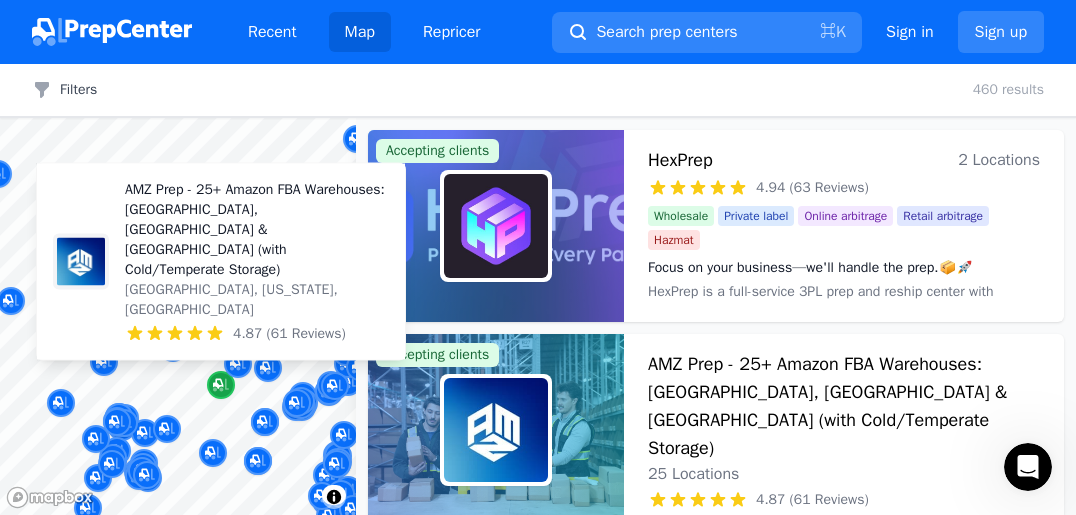 click 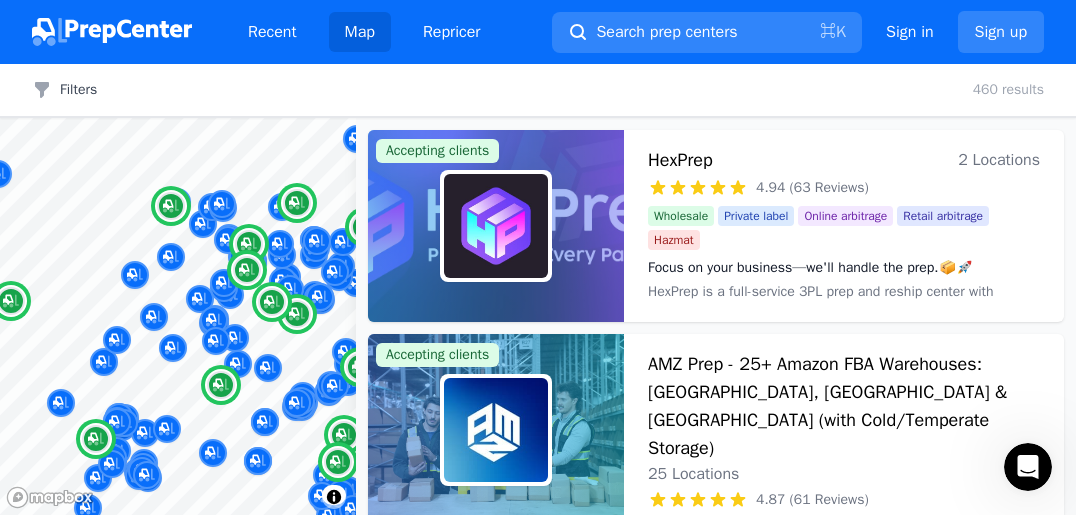 click at bounding box center [496, 430] 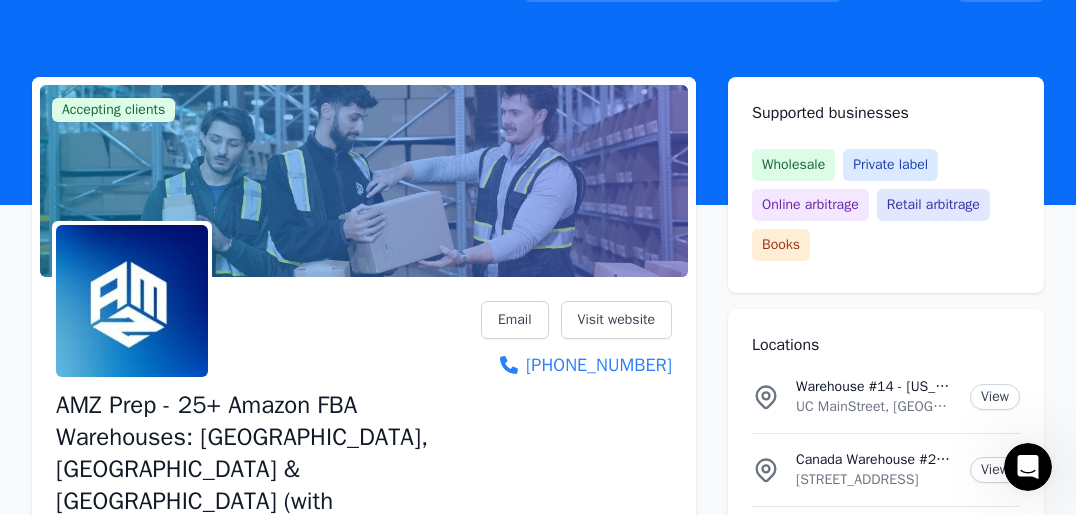 scroll, scrollTop: 55, scrollLeft: 0, axis: vertical 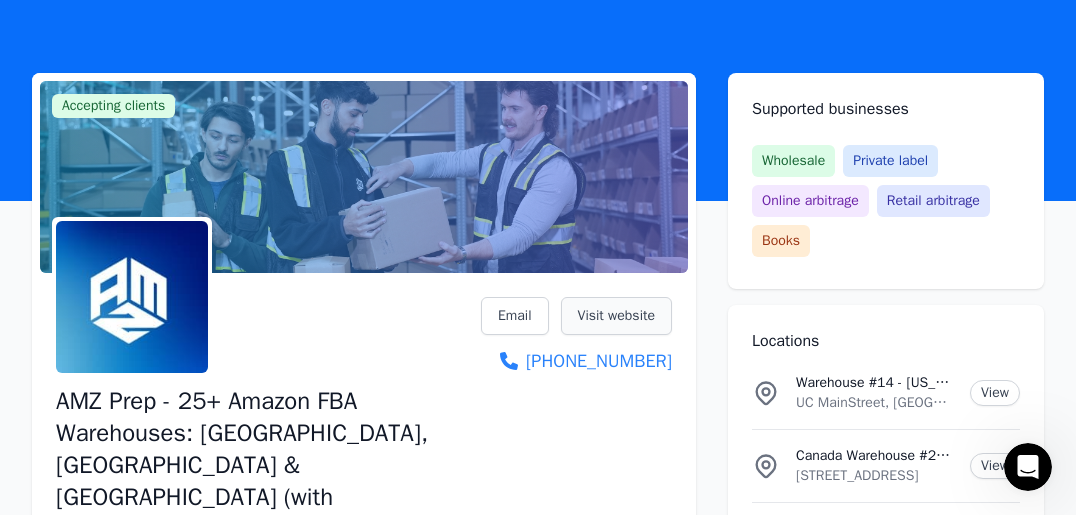 click on "Visit website" at bounding box center (616, 316) 